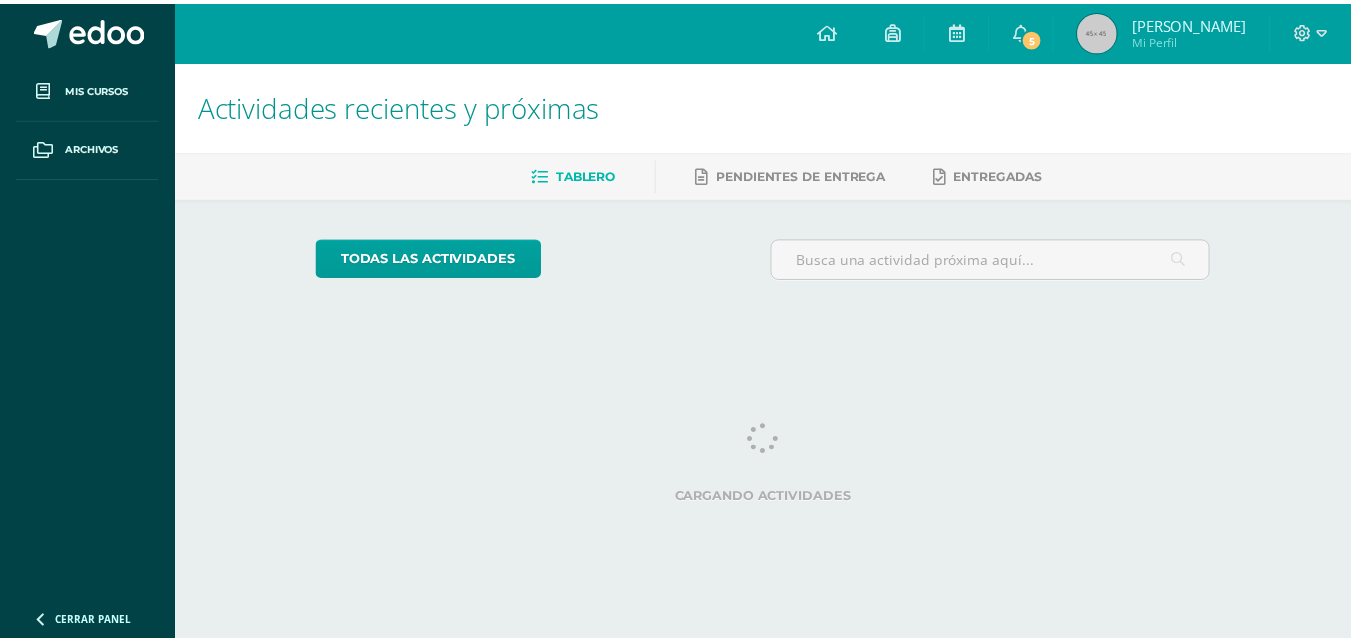 scroll, scrollTop: 0, scrollLeft: 0, axis: both 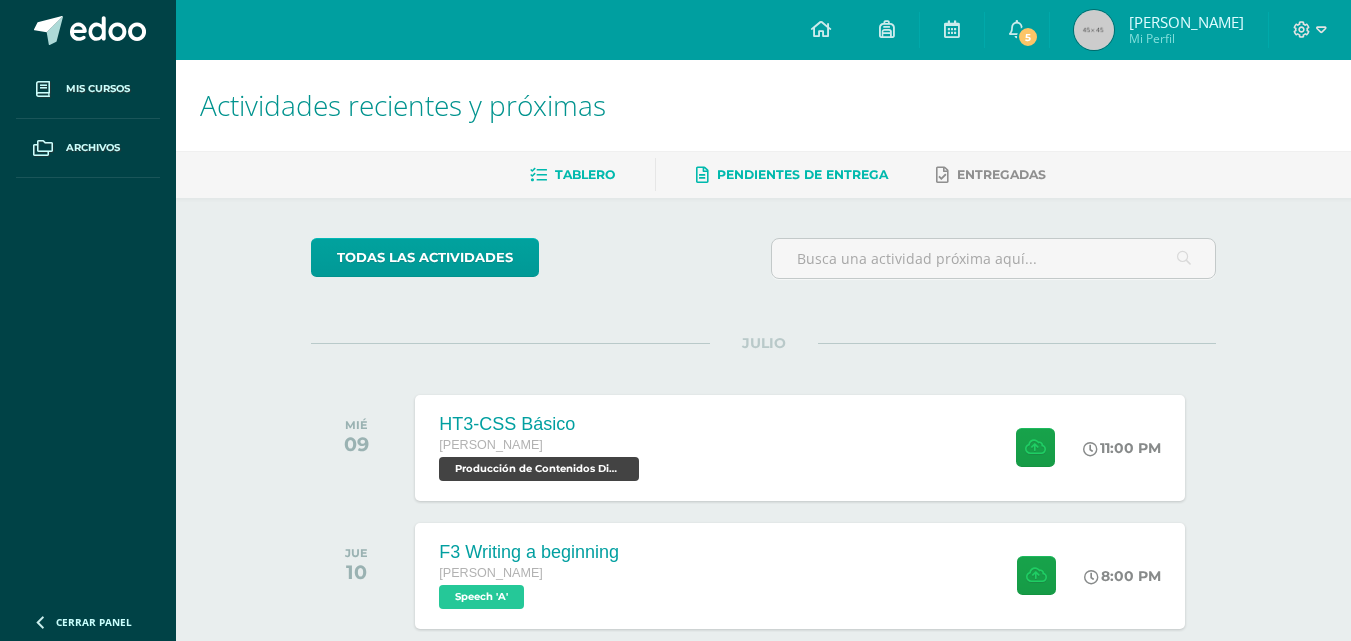 click on "Pendientes de entrega" at bounding box center [802, 174] 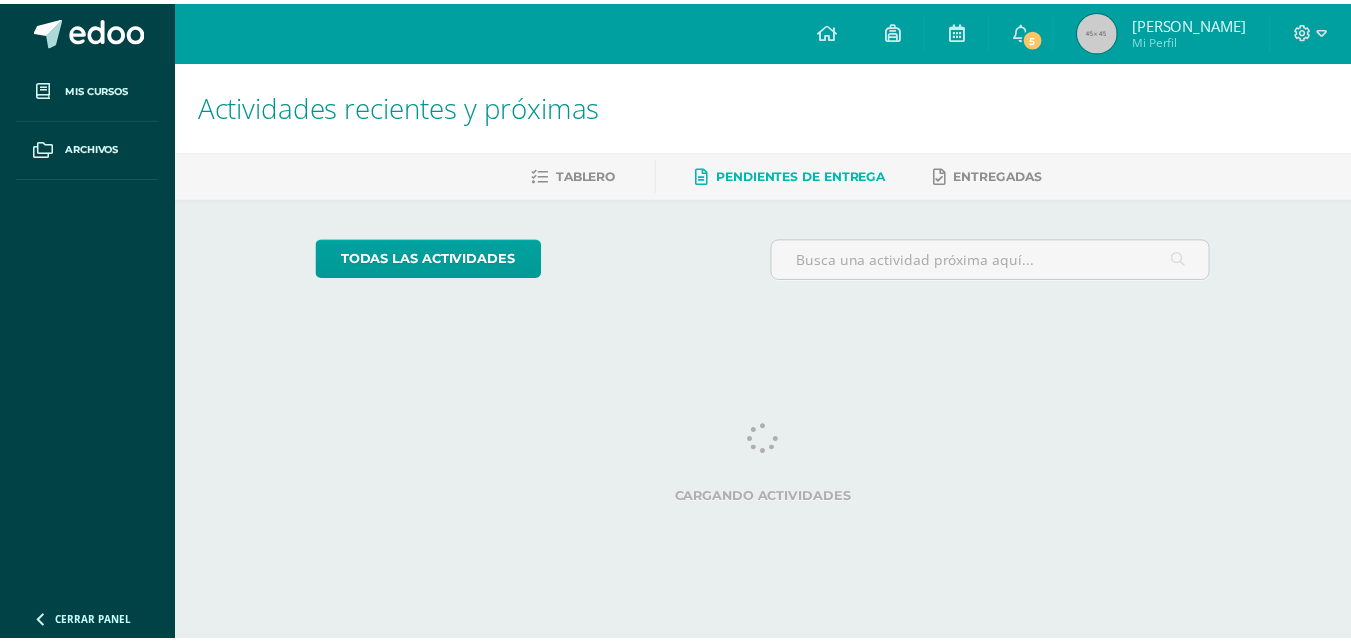 scroll, scrollTop: 0, scrollLeft: 0, axis: both 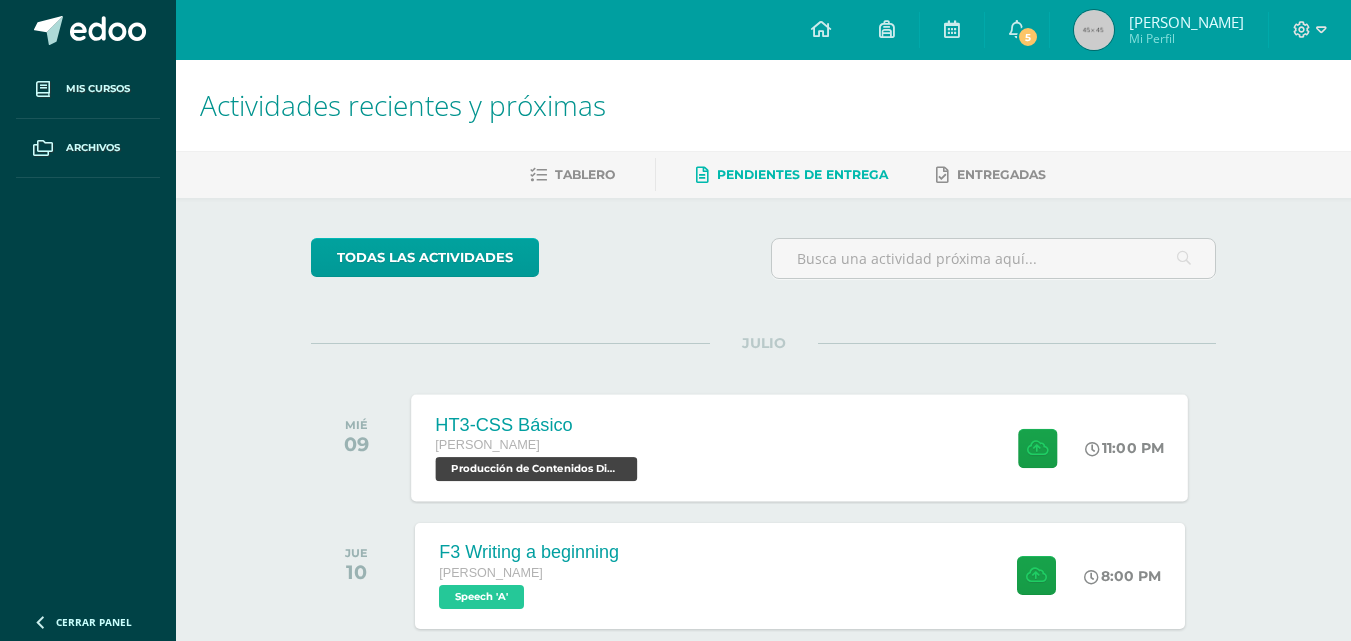 click on "HT3-CSS Básico
Quinto Bachillerato
Producción de Contenidos Digitales 'A'
11:00 PM
HT3-CSS Básico
Producción de Contenidos Digitales" at bounding box center (800, 447) 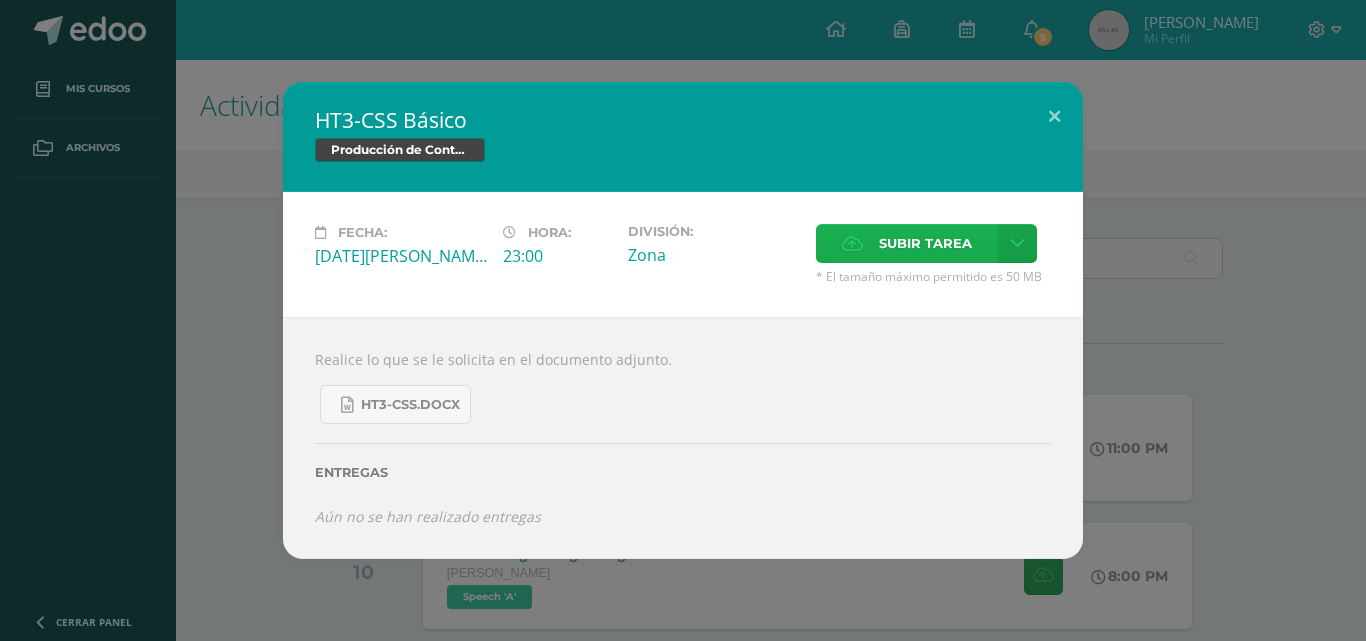 click on "Subir tarea" at bounding box center [907, 243] 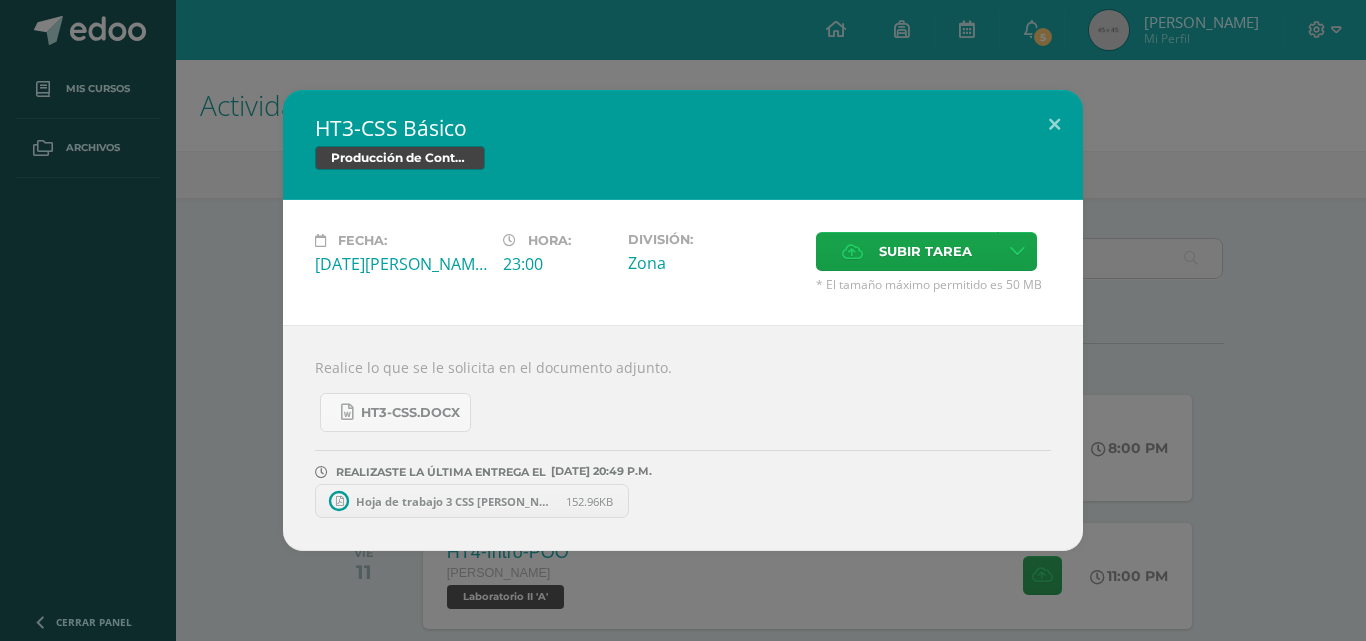 click on "HT3-CSS Básico
Producción de Contenidos Digitales
Fecha:
Miércoles 09 de Julio
Hora:
23:00
División:" at bounding box center (683, 320) 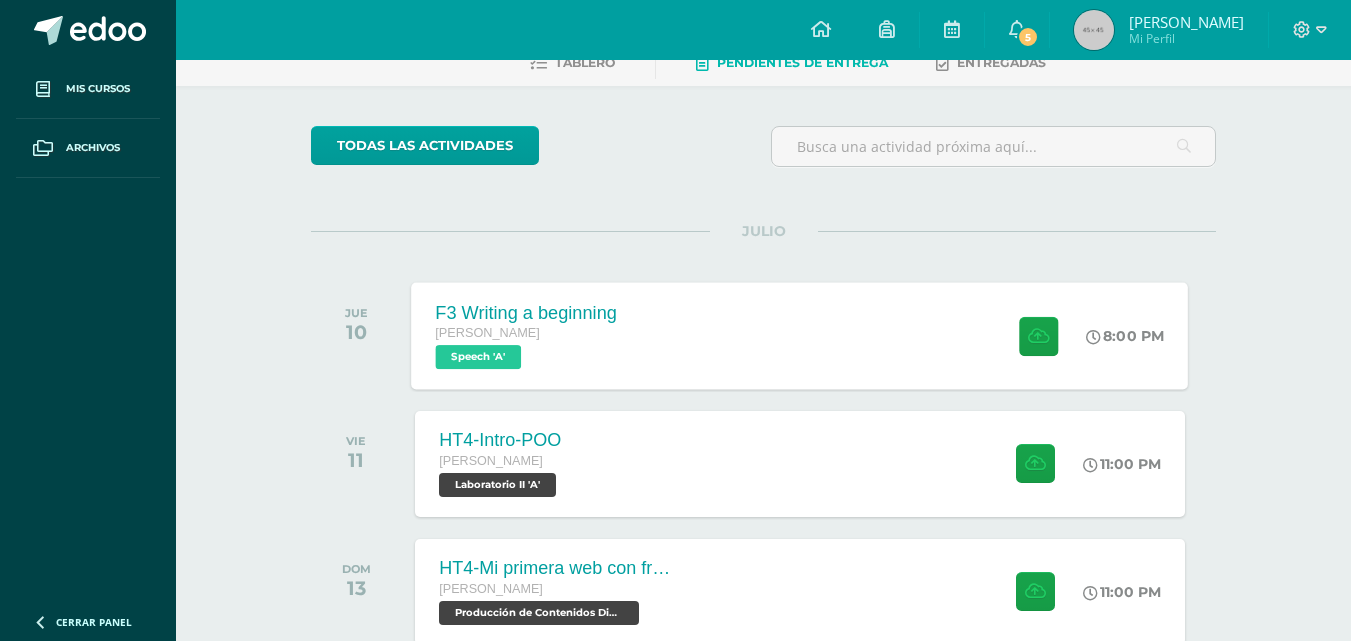 scroll, scrollTop: 115, scrollLeft: 0, axis: vertical 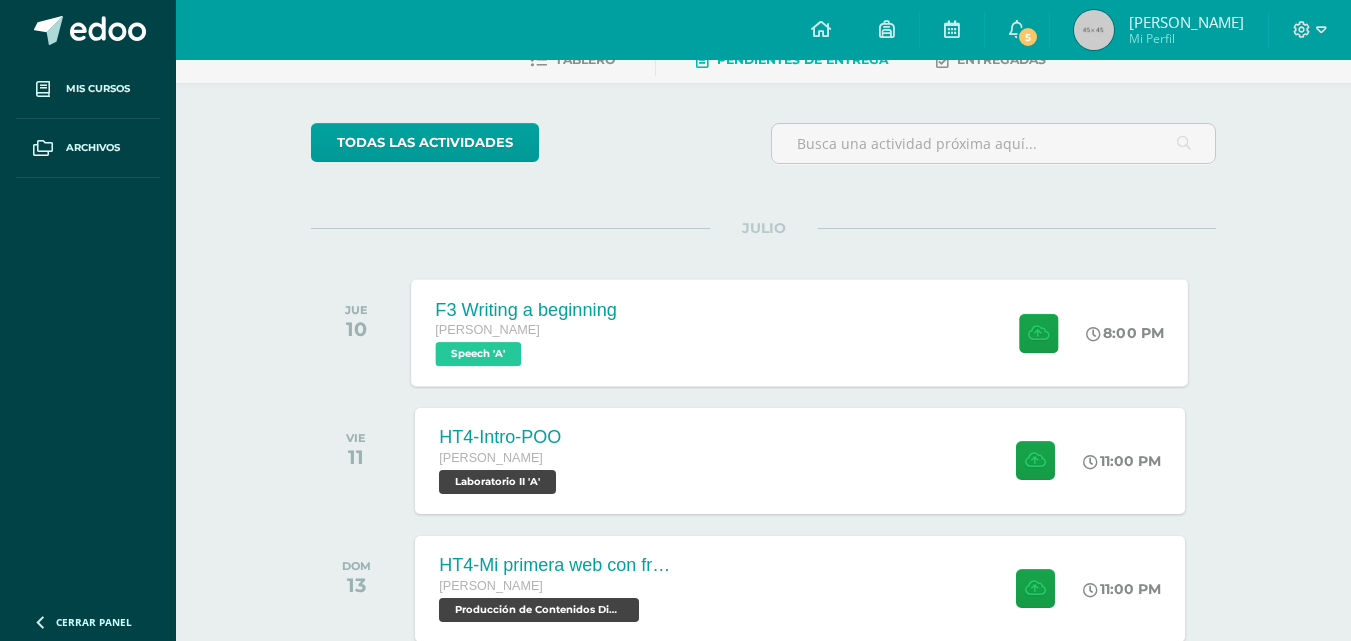 click on "Quinto Bachillerato
Speech 'A'" at bounding box center [527, 343] 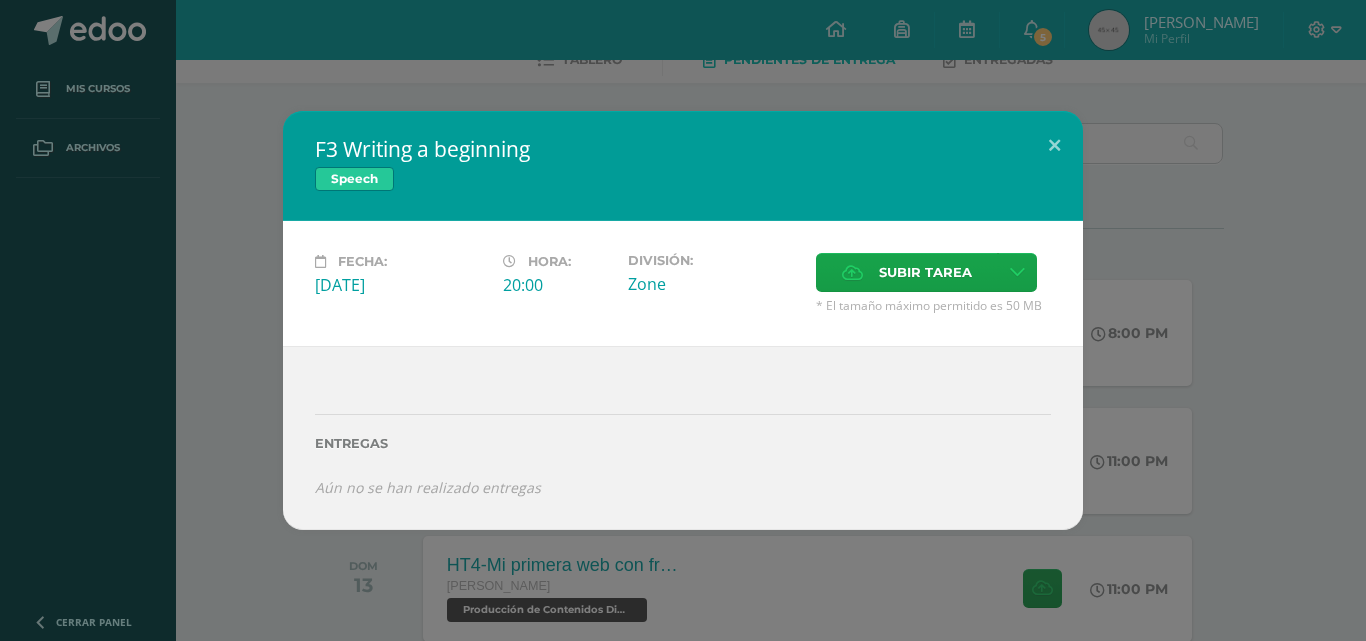 click on "F3 Writing a beginning
Speech
Fecha:
Jueves 10 de Julio
Hora:
20:00
División:
Zone
Aceptar" at bounding box center [683, 320] 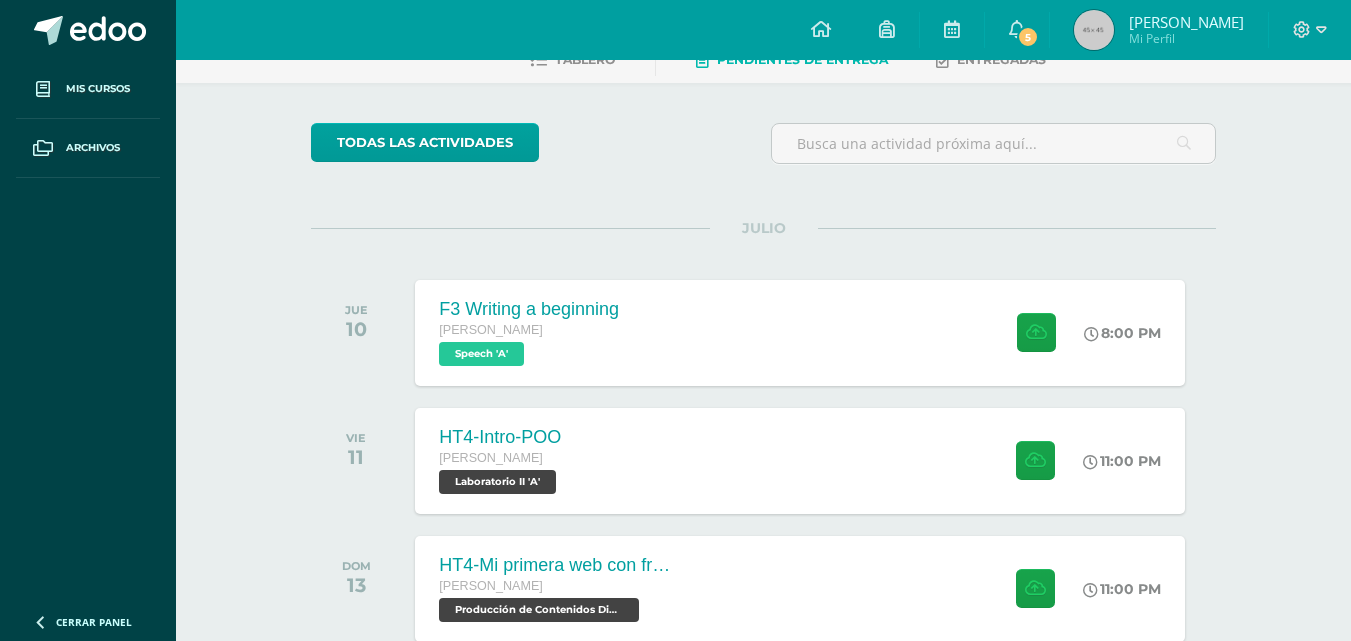 scroll, scrollTop: 0, scrollLeft: 0, axis: both 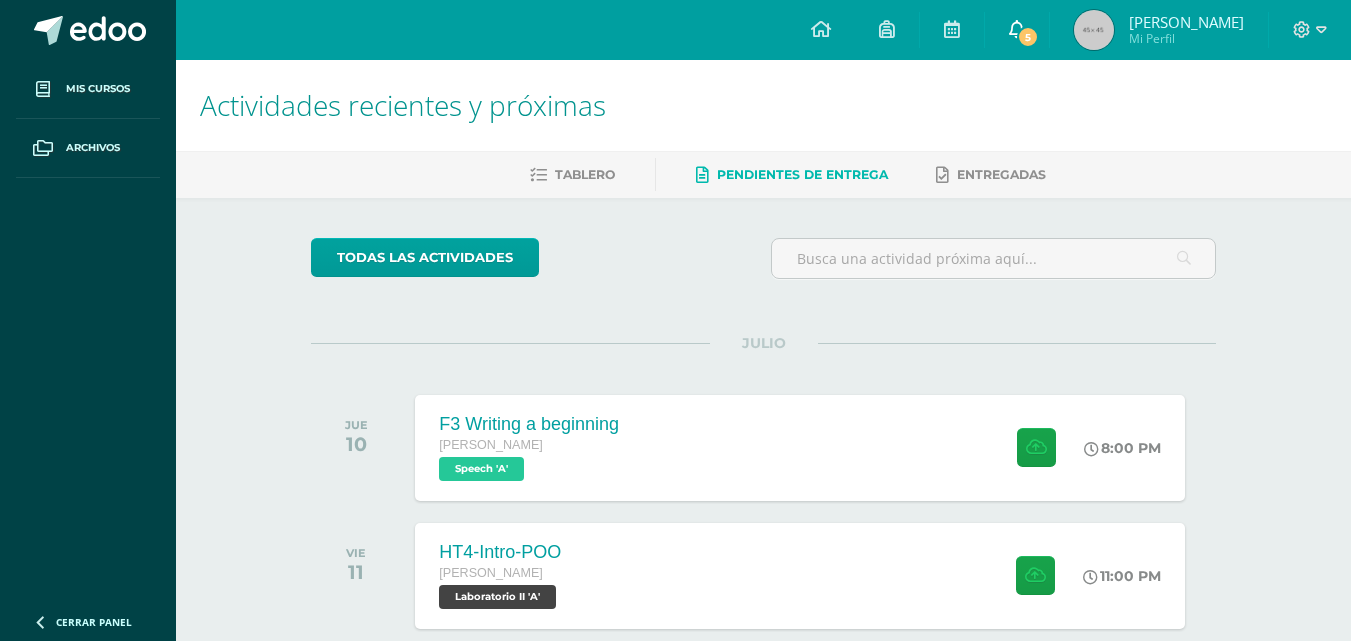 click on "5" at bounding box center [1017, 30] 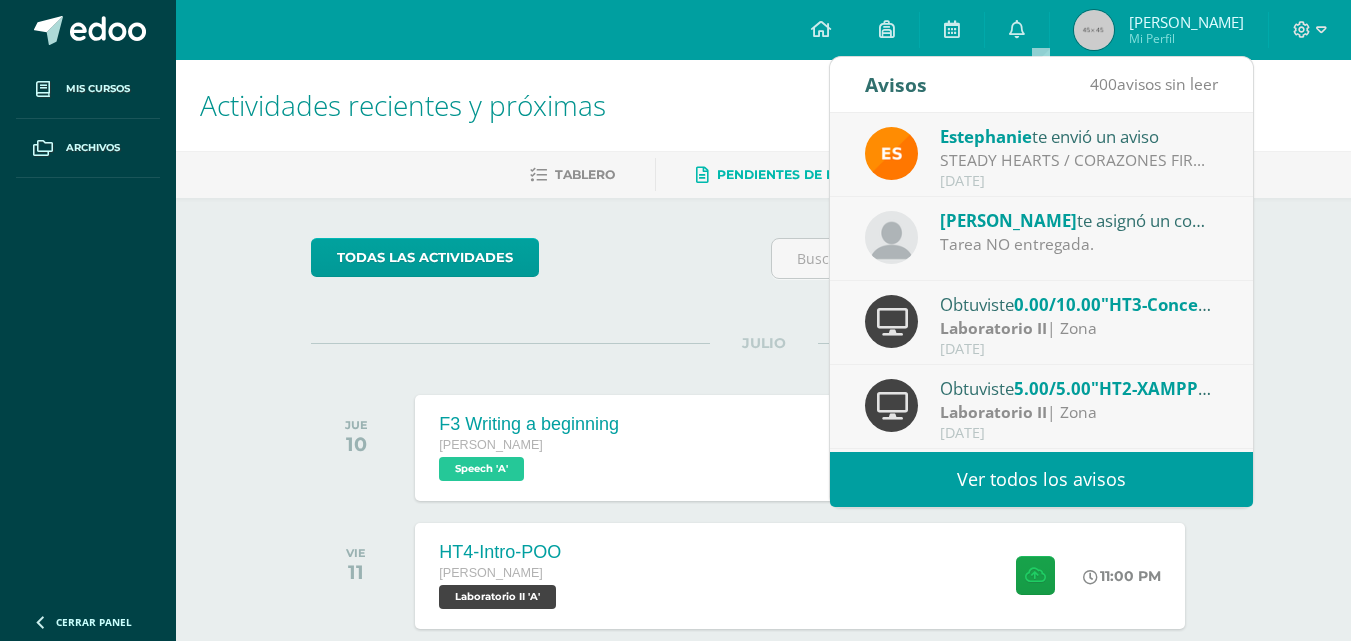 click on "Tarea NO entregada." at bounding box center (1079, 244) 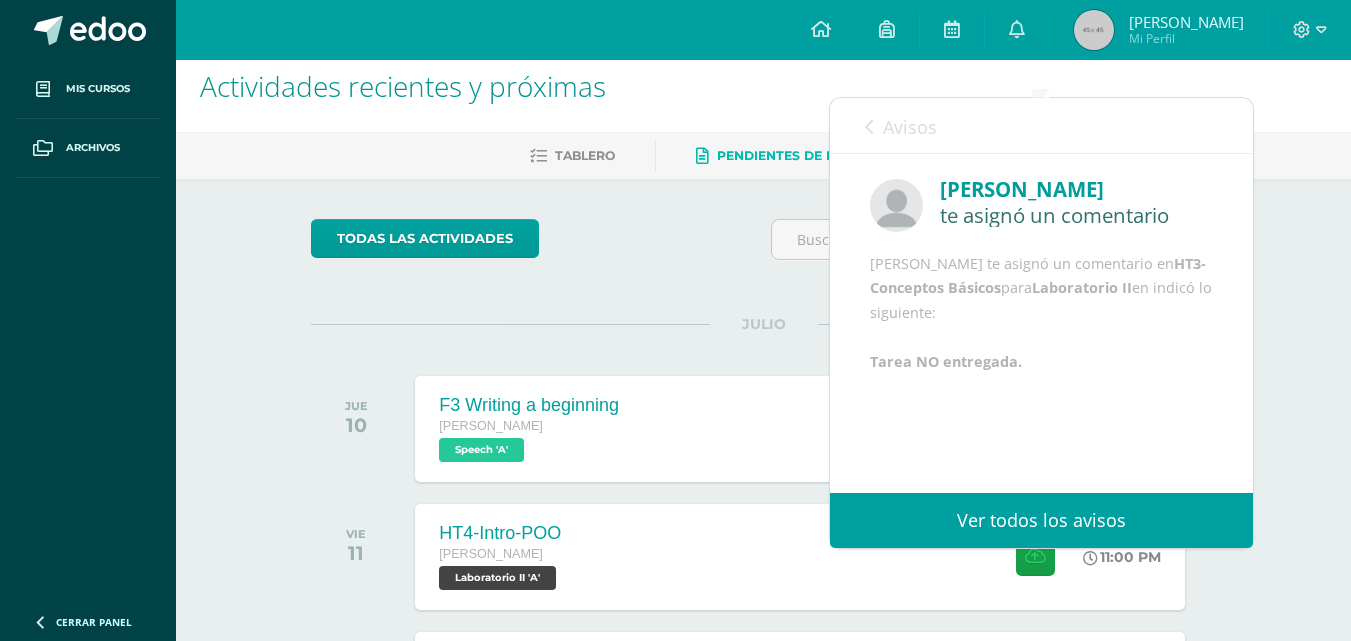 scroll, scrollTop: 0, scrollLeft: 0, axis: both 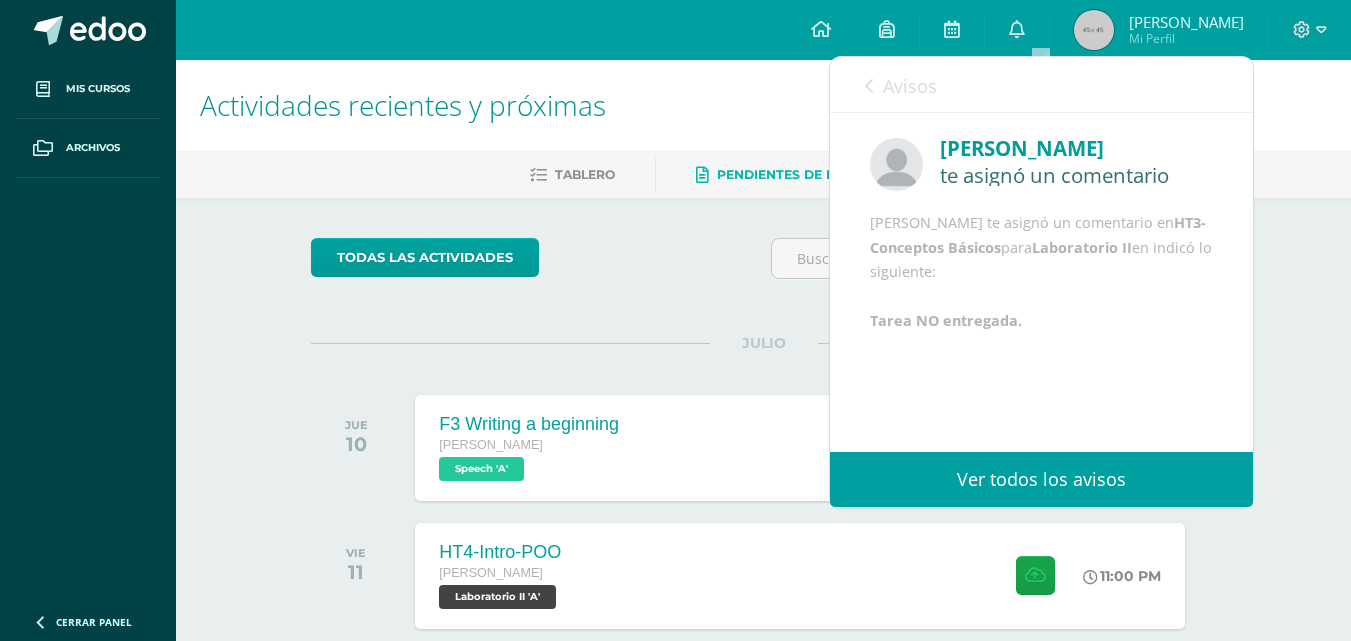 click on "Avisos" at bounding box center (901, 85) 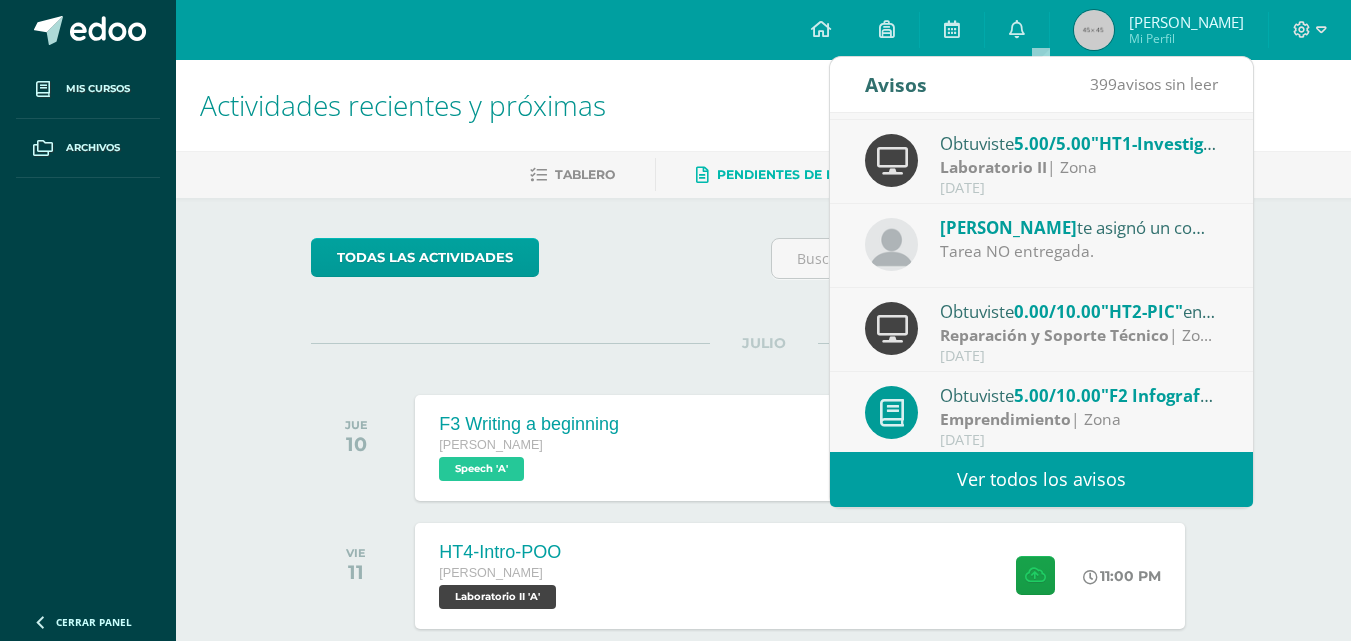 scroll, scrollTop: 330, scrollLeft: 0, axis: vertical 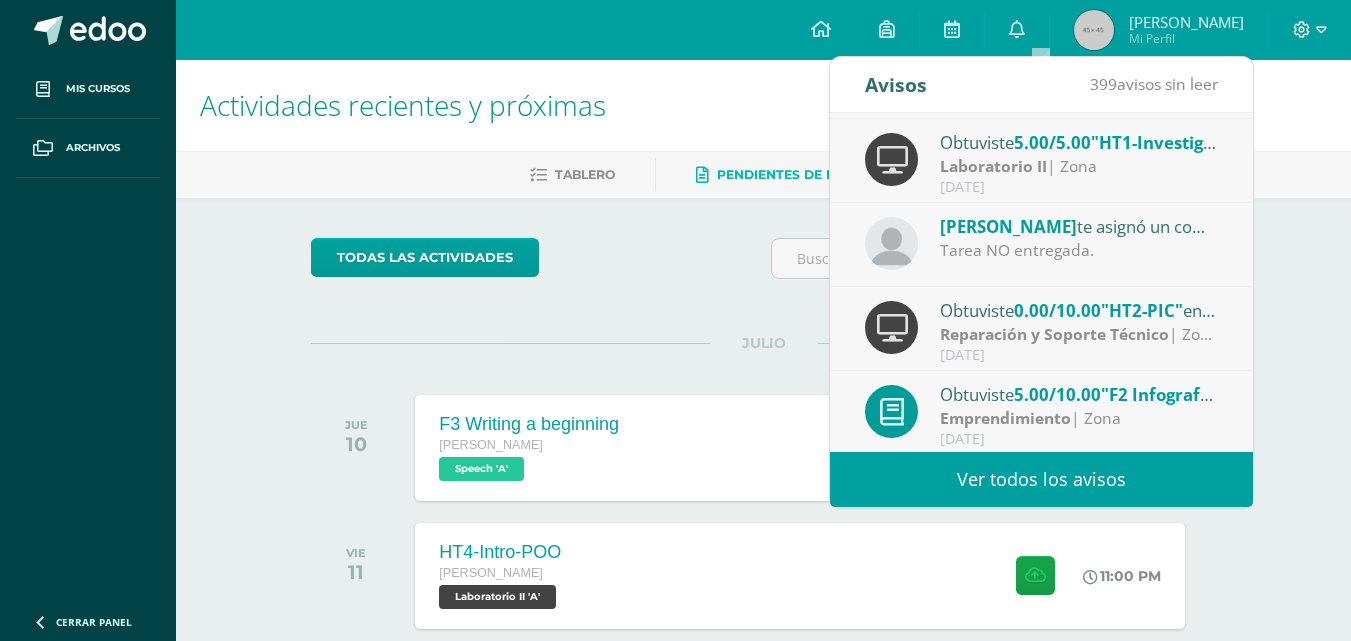click on "[DATE]" at bounding box center [1079, 355] 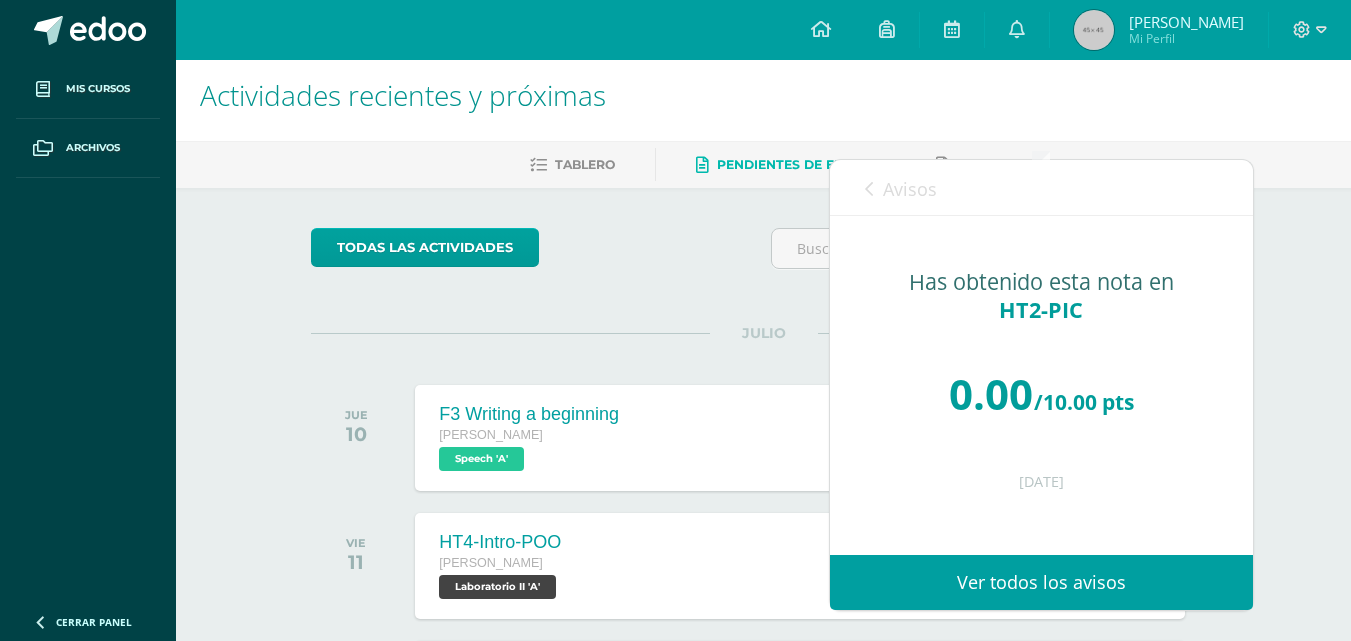 scroll, scrollTop: 0, scrollLeft: 0, axis: both 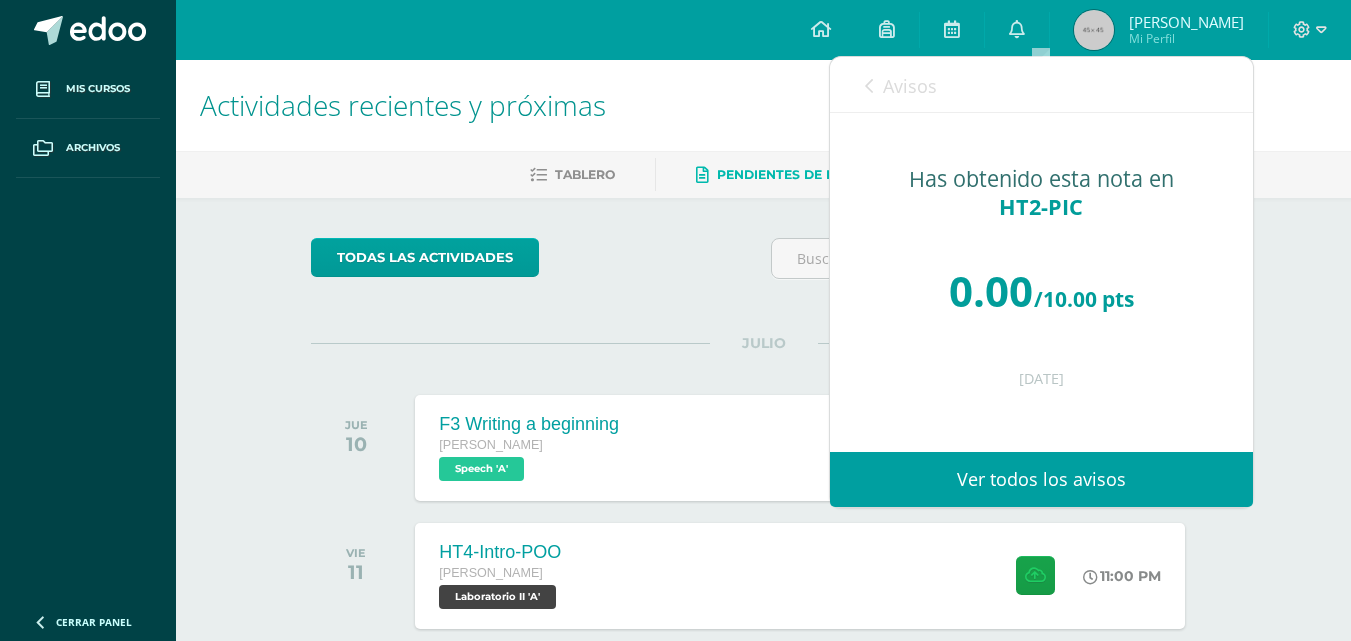 click on "Avisos" at bounding box center [910, 86] 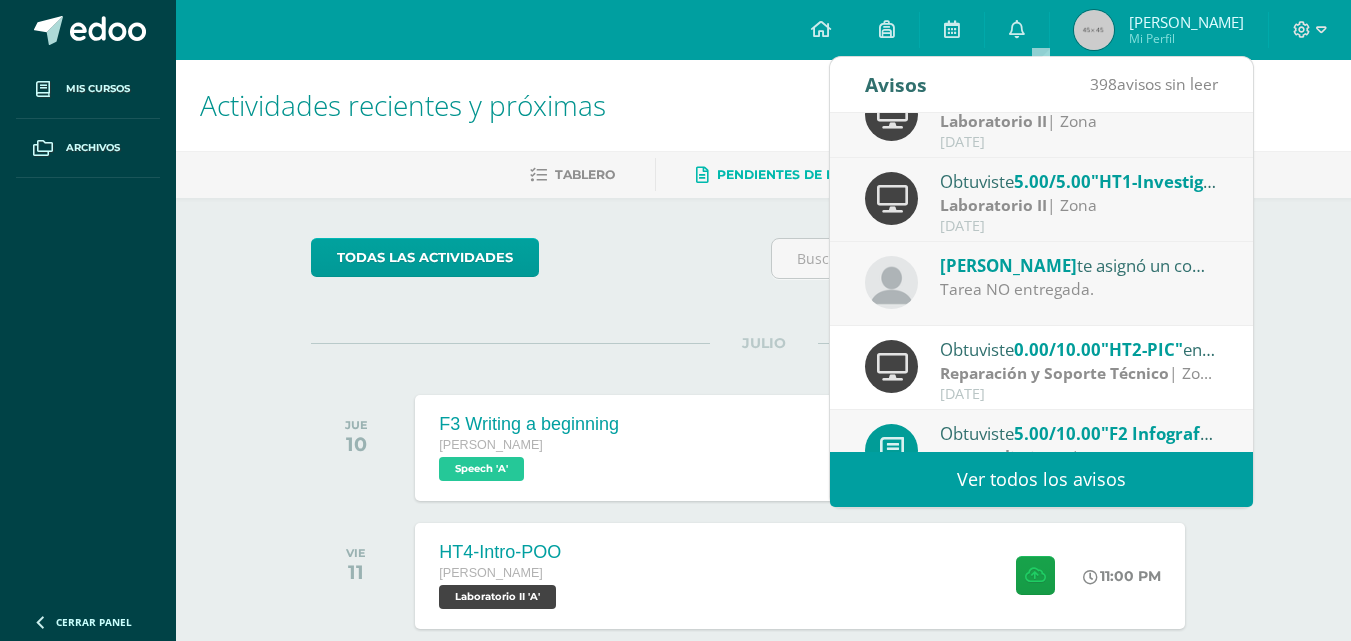 scroll, scrollTop: 333, scrollLeft: 0, axis: vertical 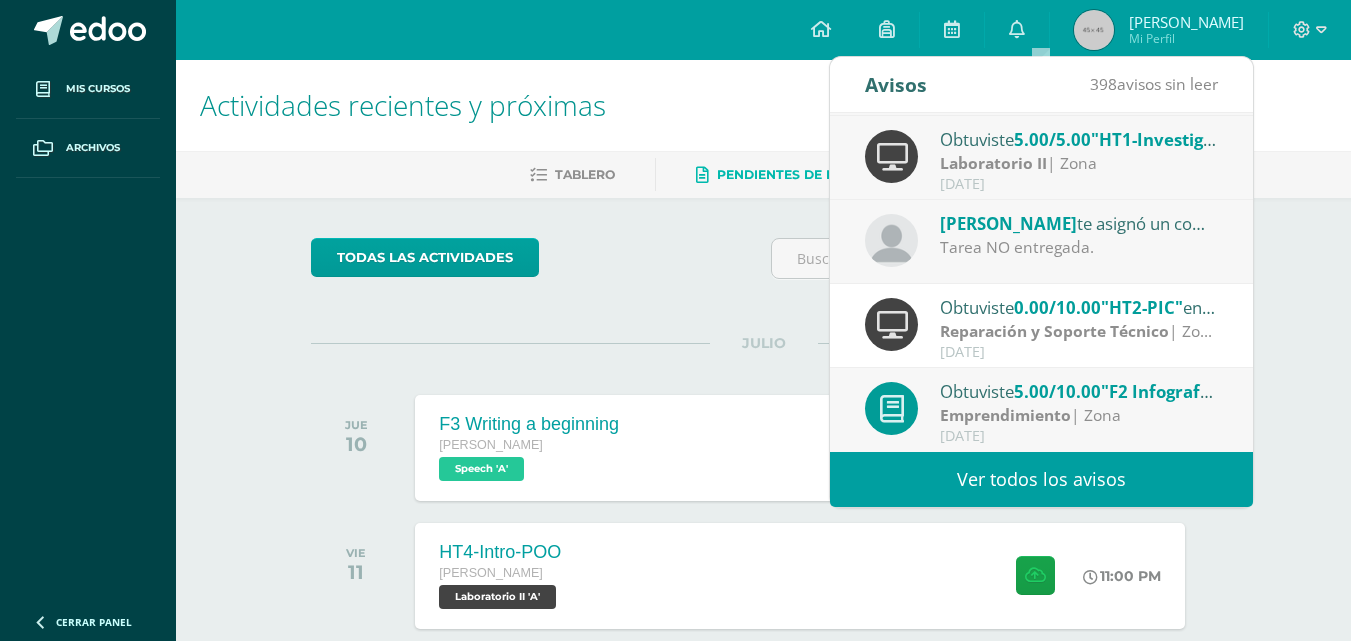 click on "[PERSON_NAME]" at bounding box center (1008, 223) 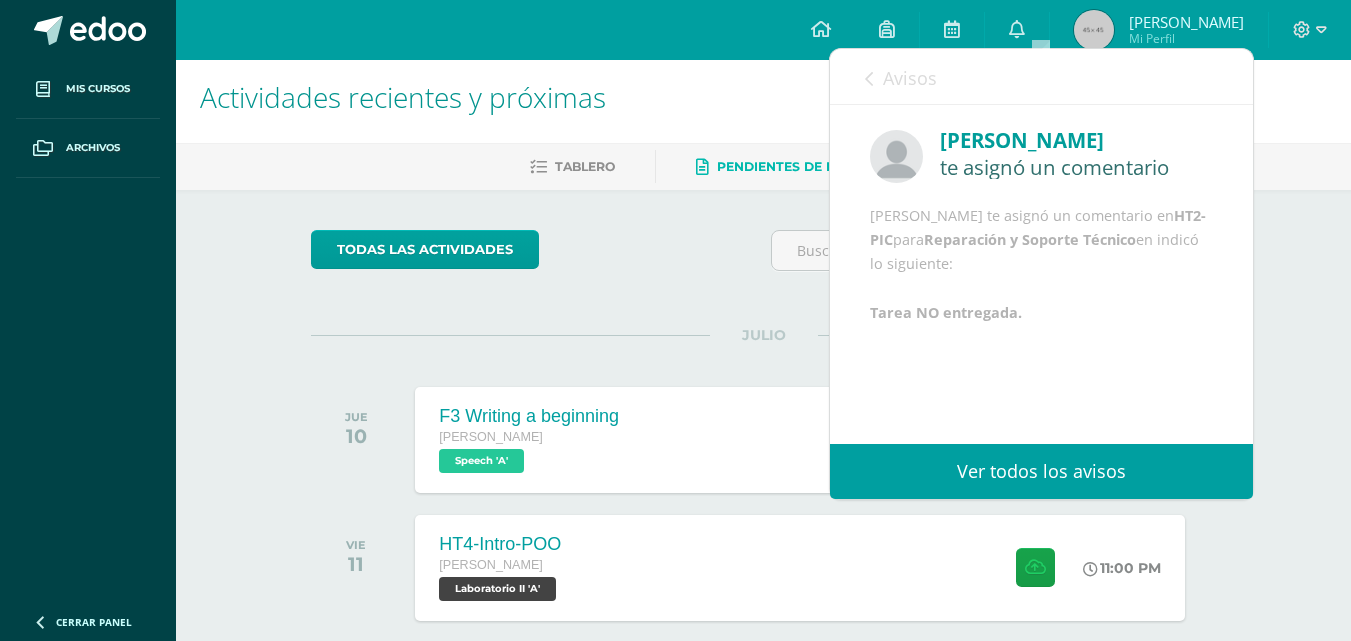 scroll, scrollTop: 9, scrollLeft: 0, axis: vertical 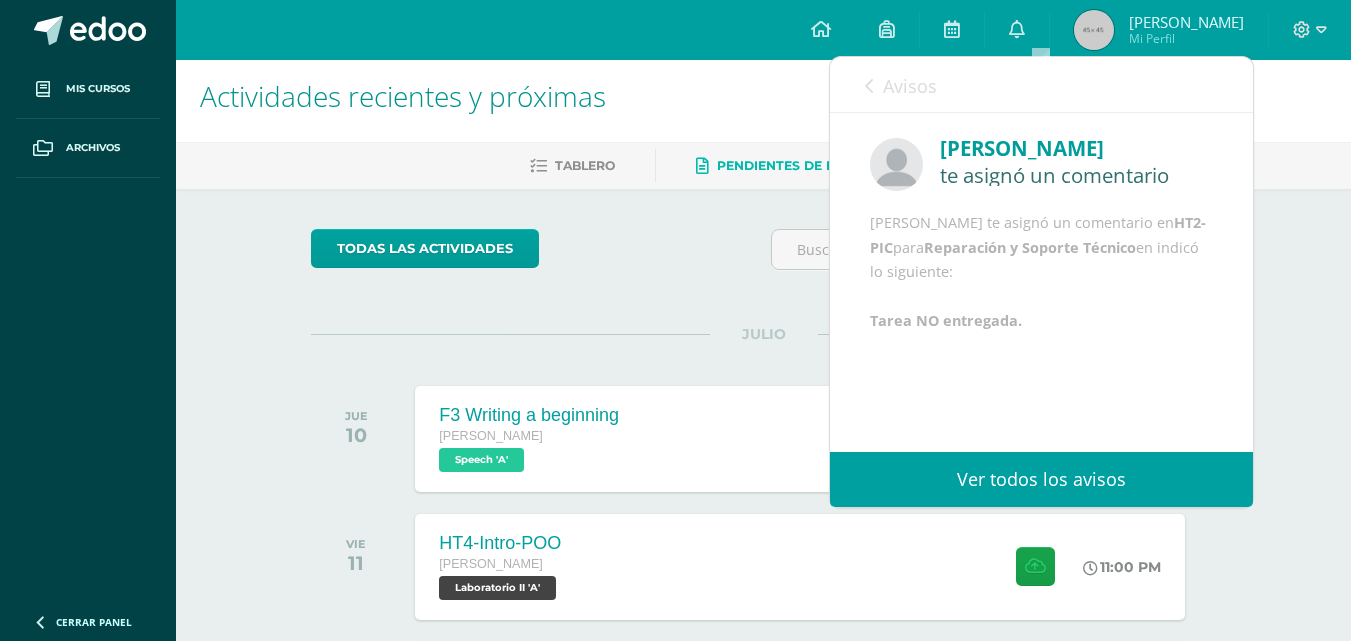 click on "Avisos" at bounding box center (910, 86) 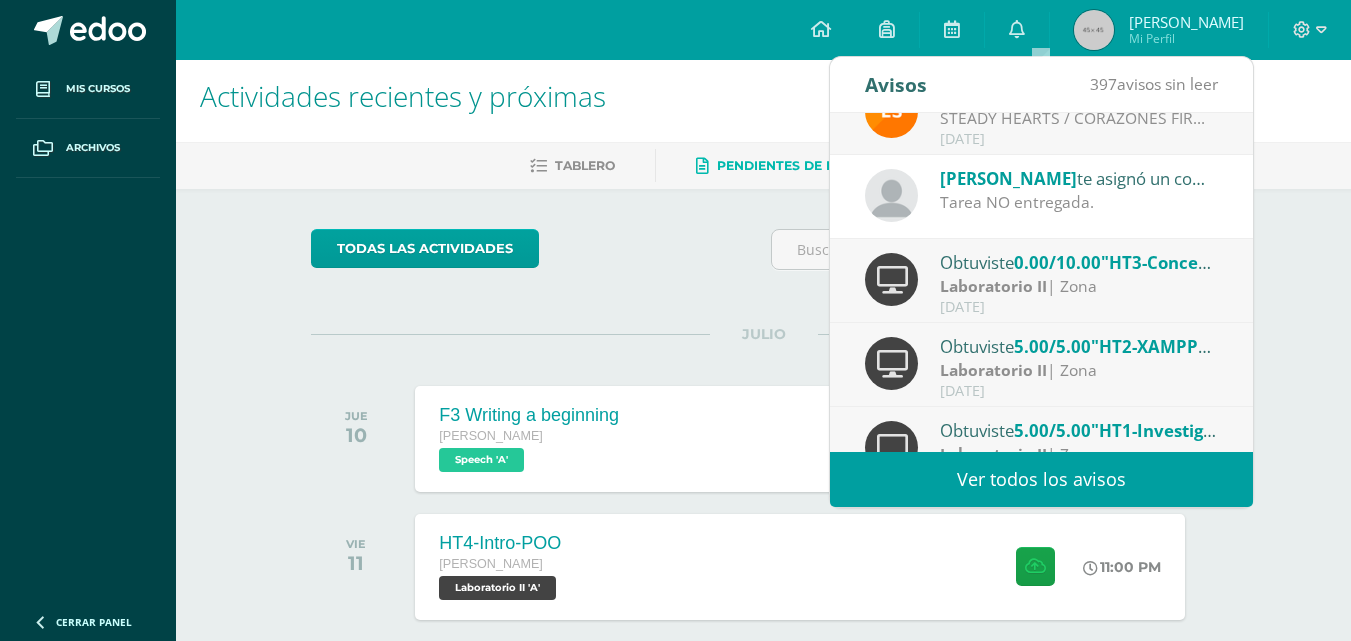 scroll, scrollTop: 41, scrollLeft: 0, axis: vertical 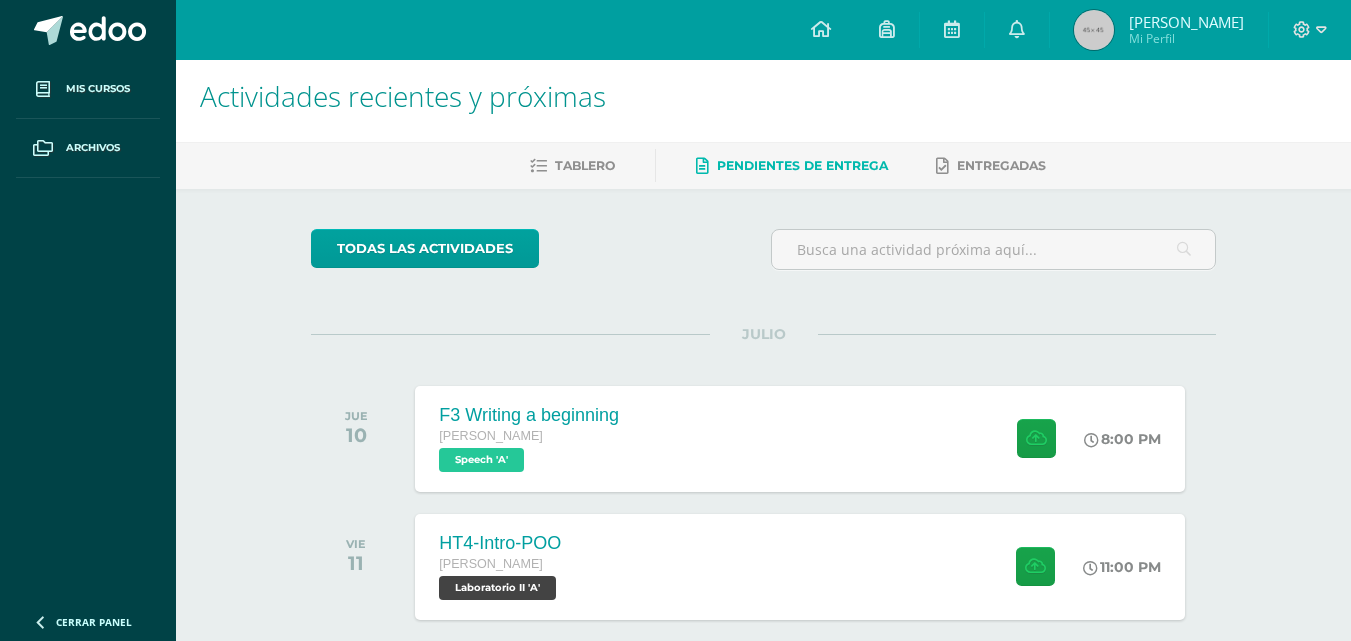 click on "todas las Actividades" at bounding box center (495, 257) 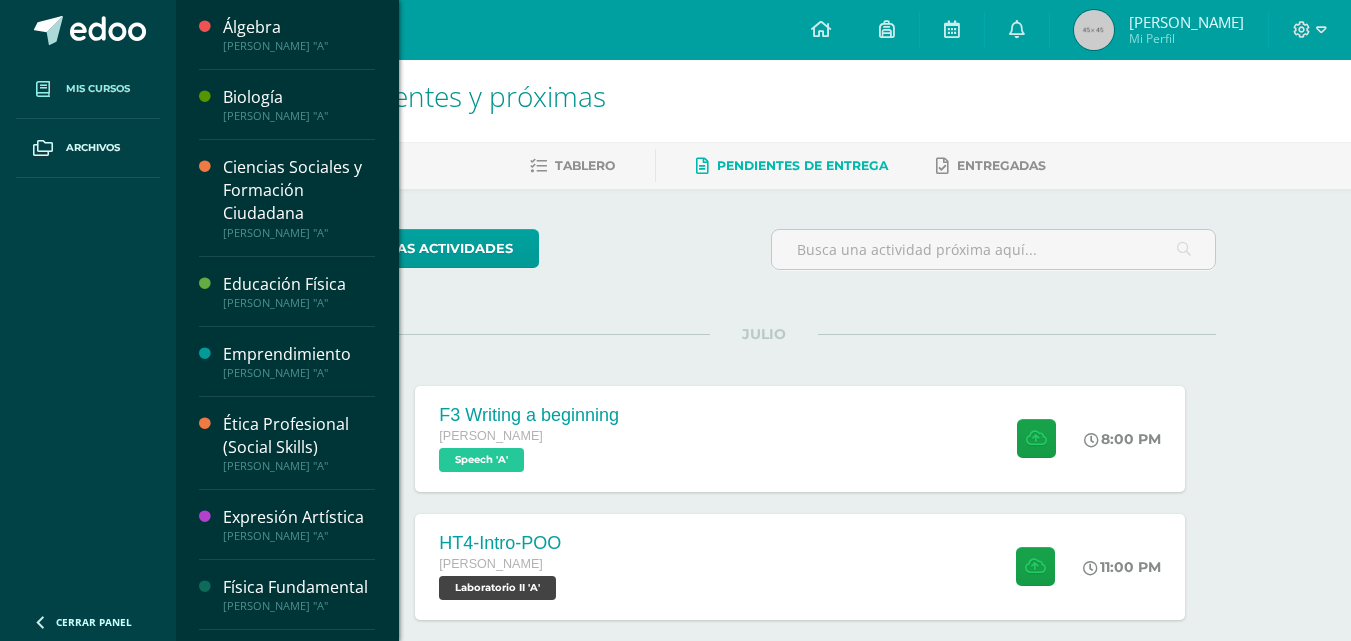 click on "Mis cursos" at bounding box center (98, 89) 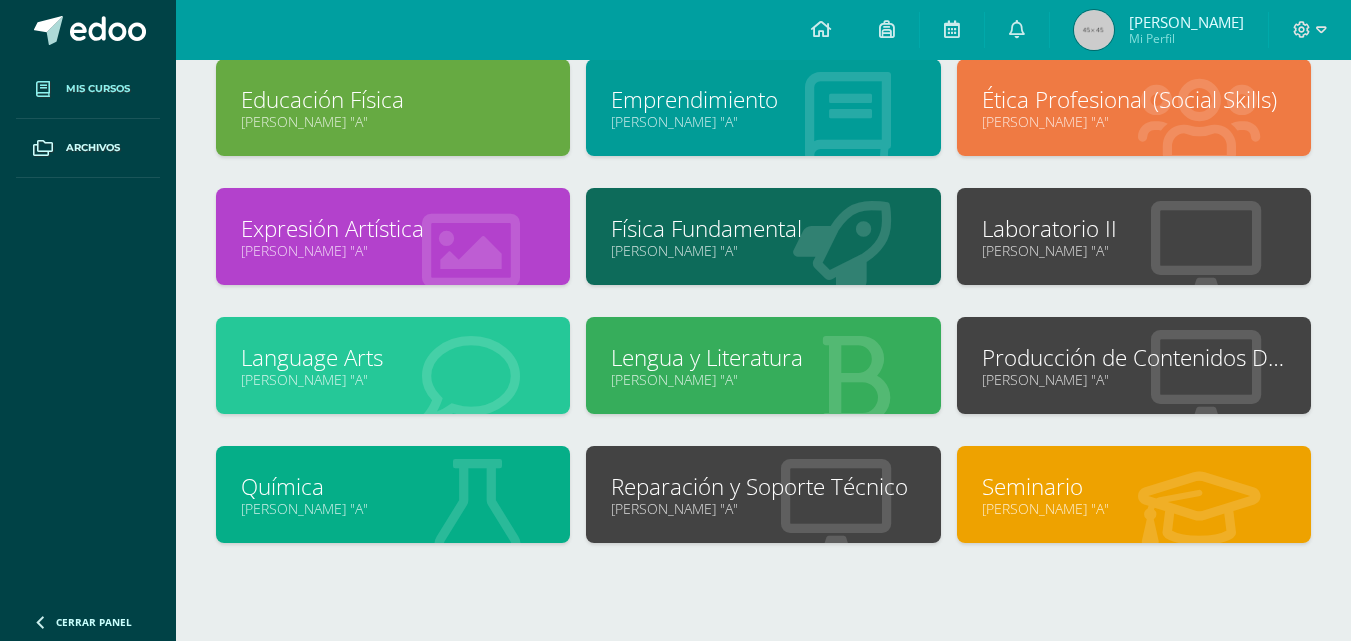 scroll, scrollTop: 321, scrollLeft: 0, axis: vertical 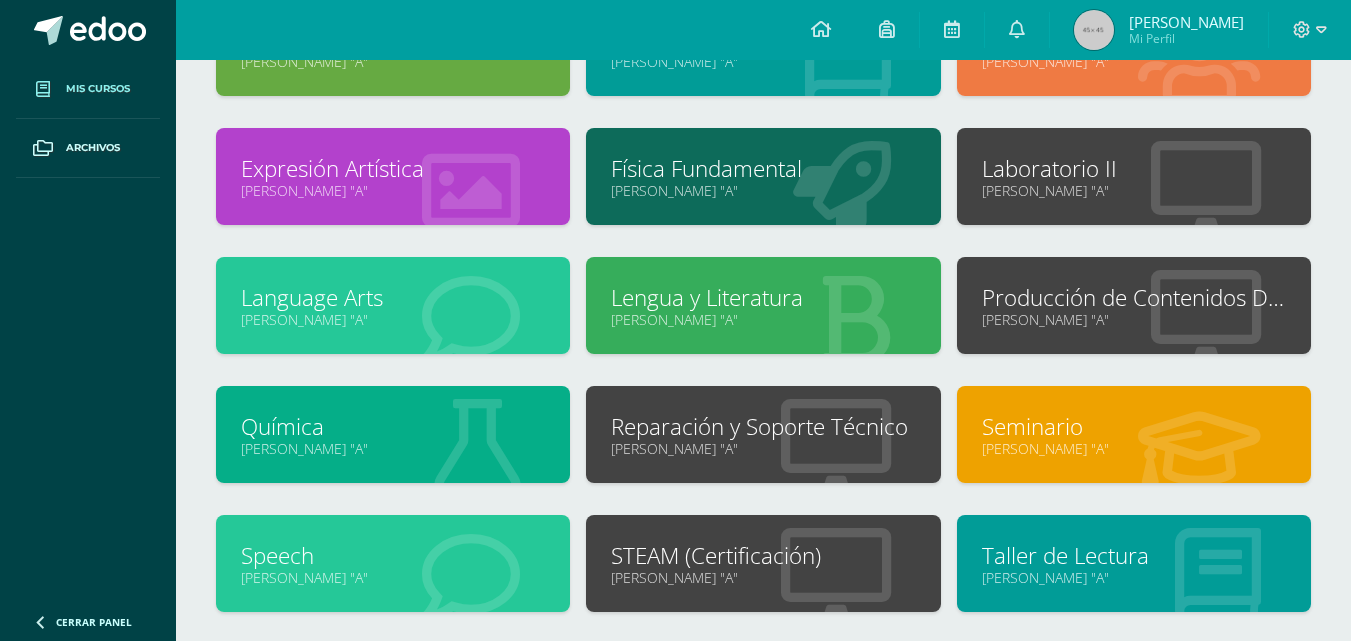 click on "Laboratorio II" at bounding box center (1134, 168) 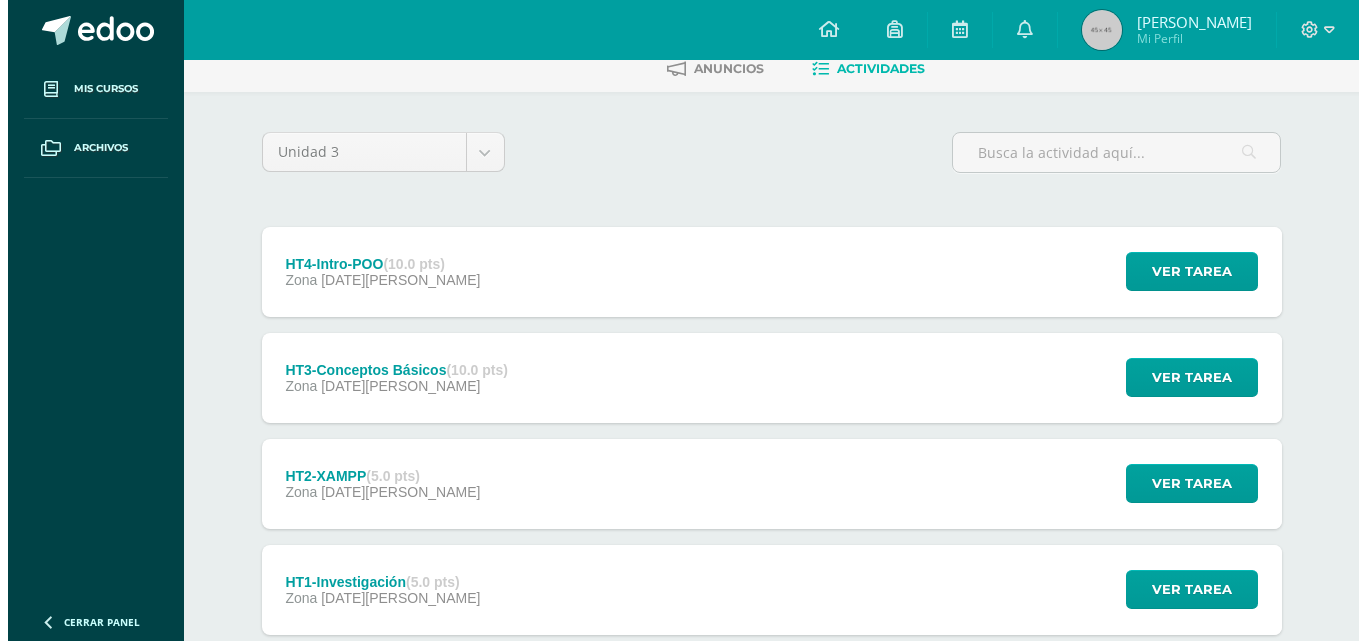 scroll, scrollTop: 233, scrollLeft: 0, axis: vertical 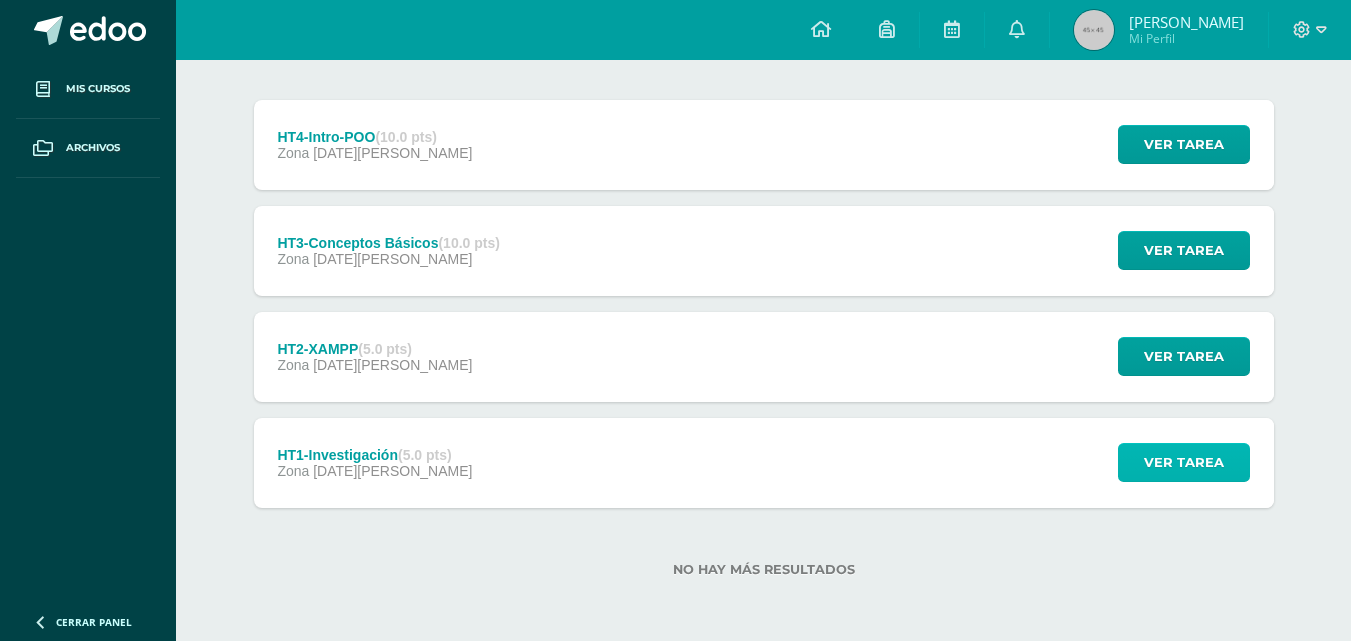 click on "Ver tarea" at bounding box center (1184, 462) 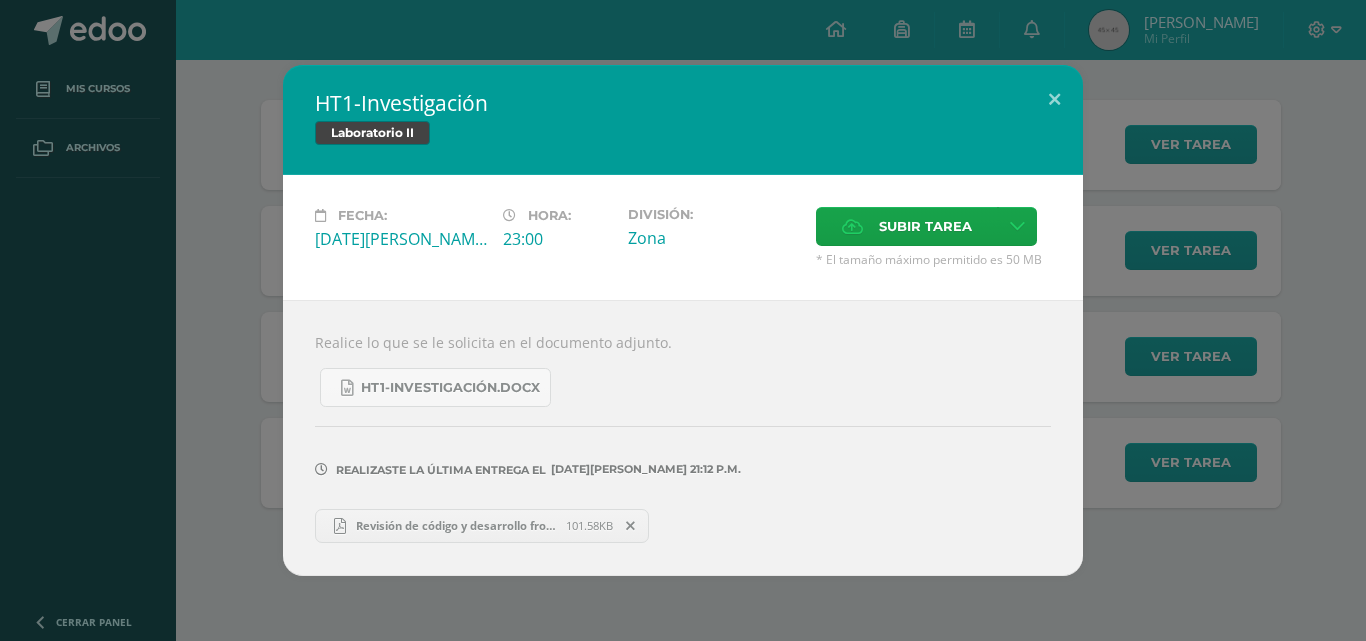 click on "HT1-Investigación
Laboratorio II
Fecha:
Viernes 04 de Julio
Hora:
23:00
División:
Zona" at bounding box center (683, 320) 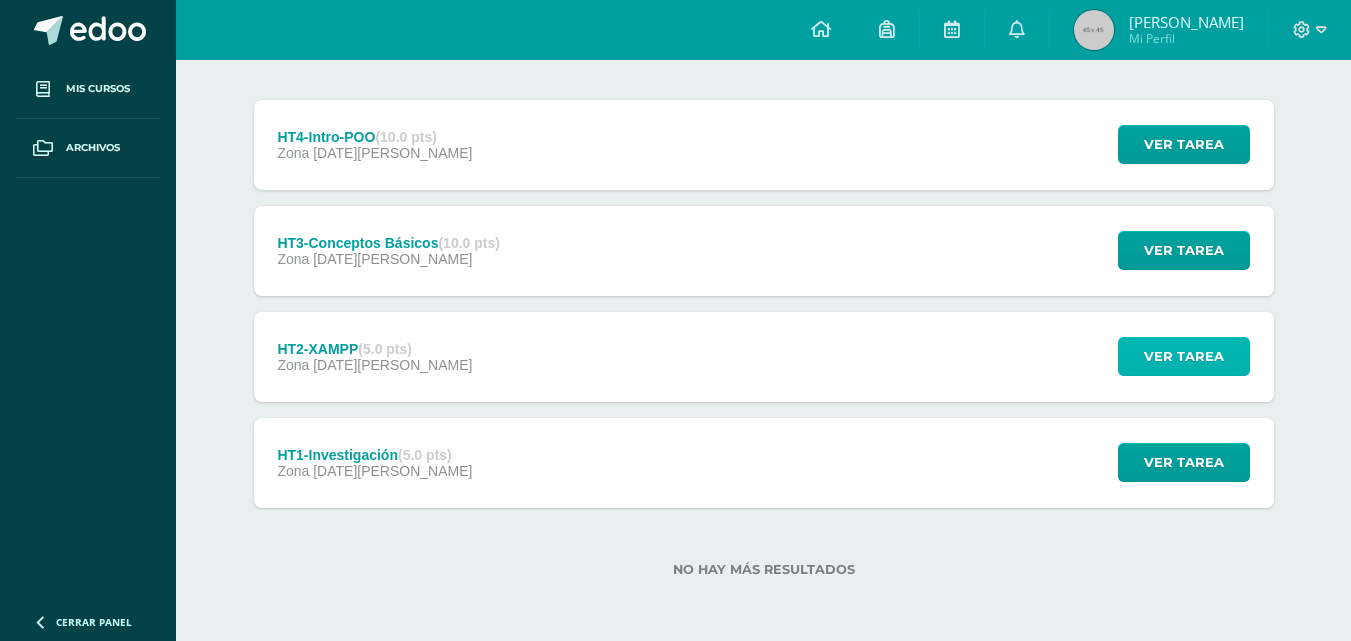click on "Ver tarea" at bounding box center [1184, 356] 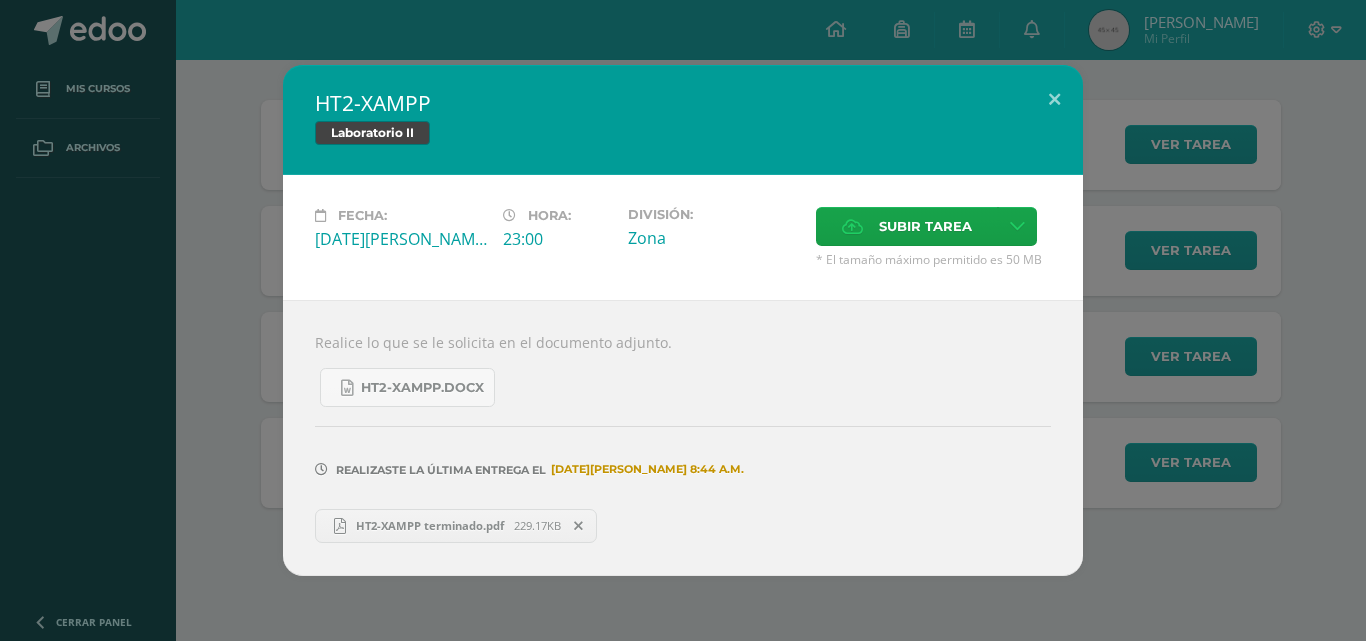 click on "HT2-XAMPP
Laboratorio II
Fecha:
Viernes 04 de Julio
Hora:
23:00
División:
Zona
Subir tarea" at bounding box center (683, 320) 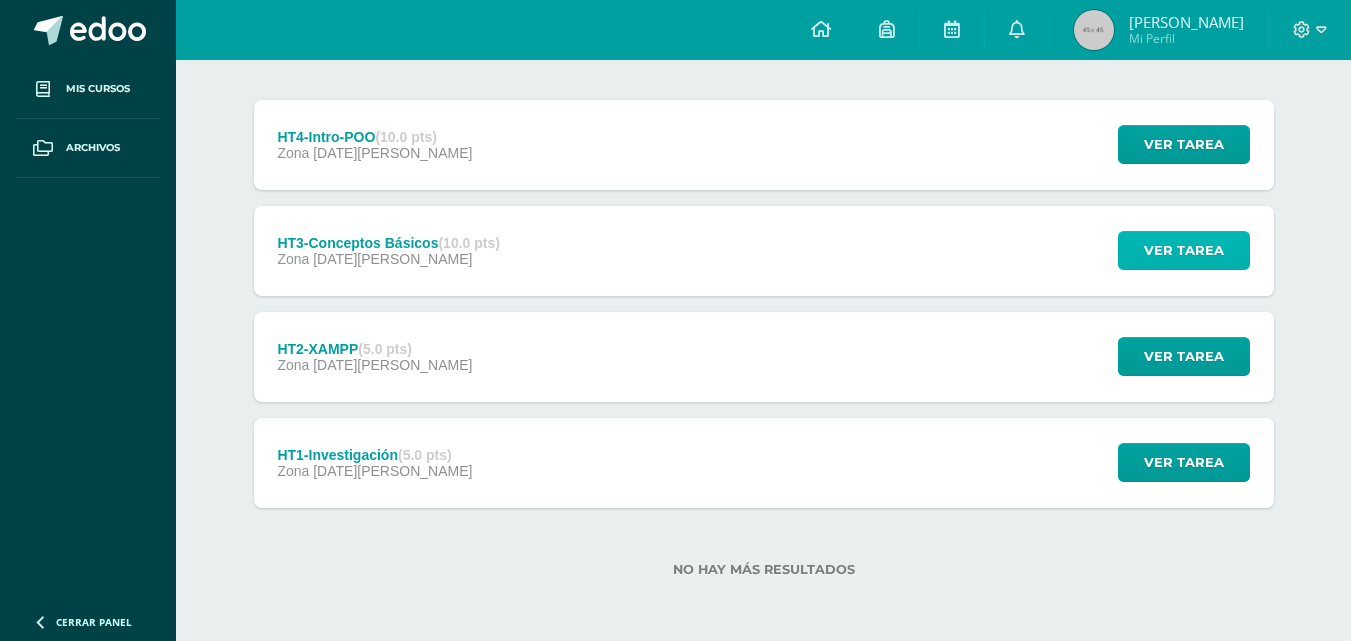 click on "Ver tarea" at bounding box center [1184, 250] 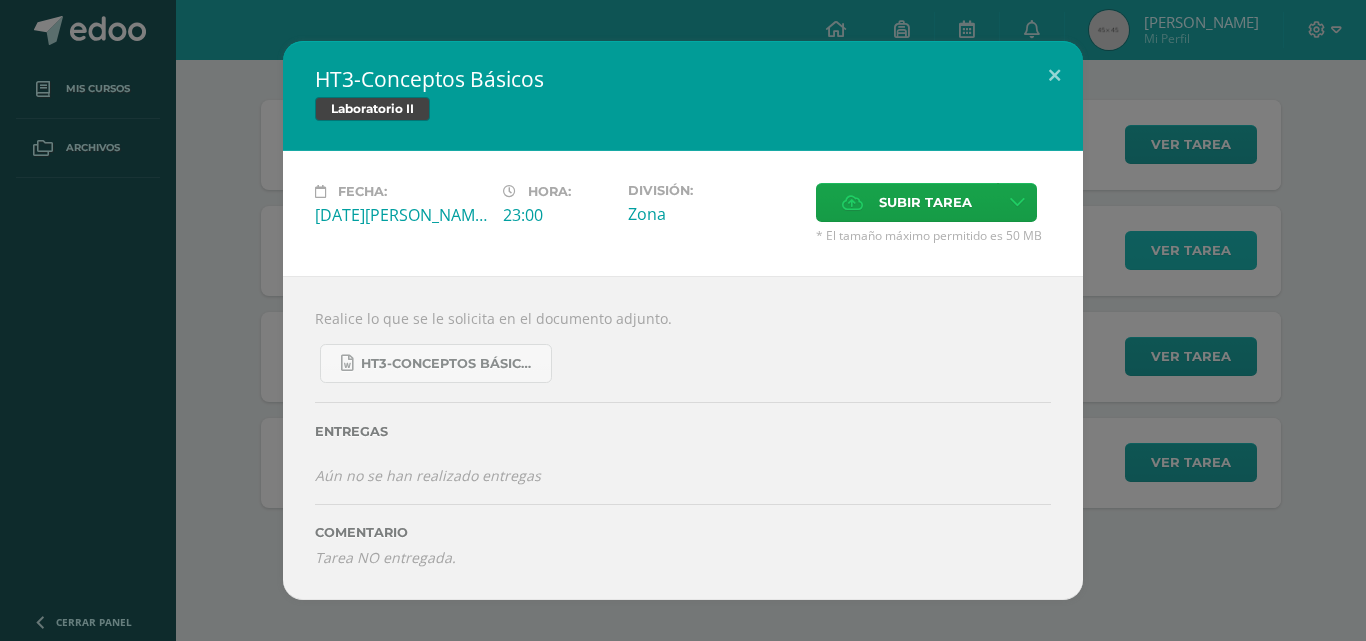 type 